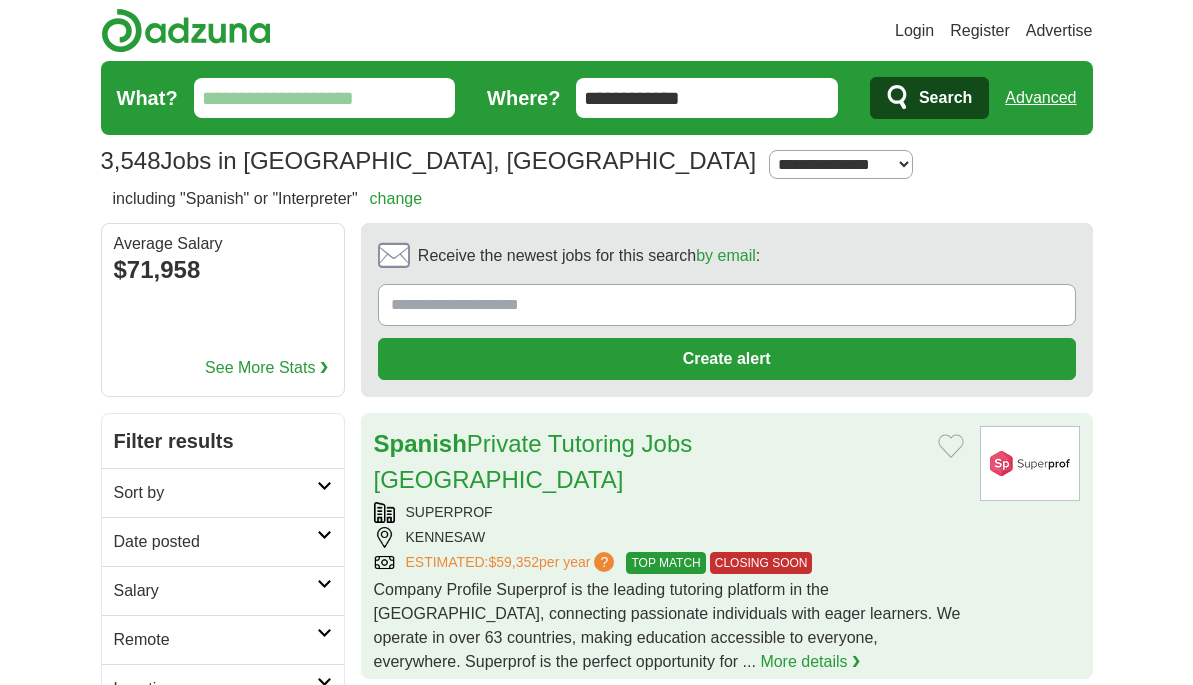 scroll, scrollTop: 0, scrollLeft: 0, axis: both 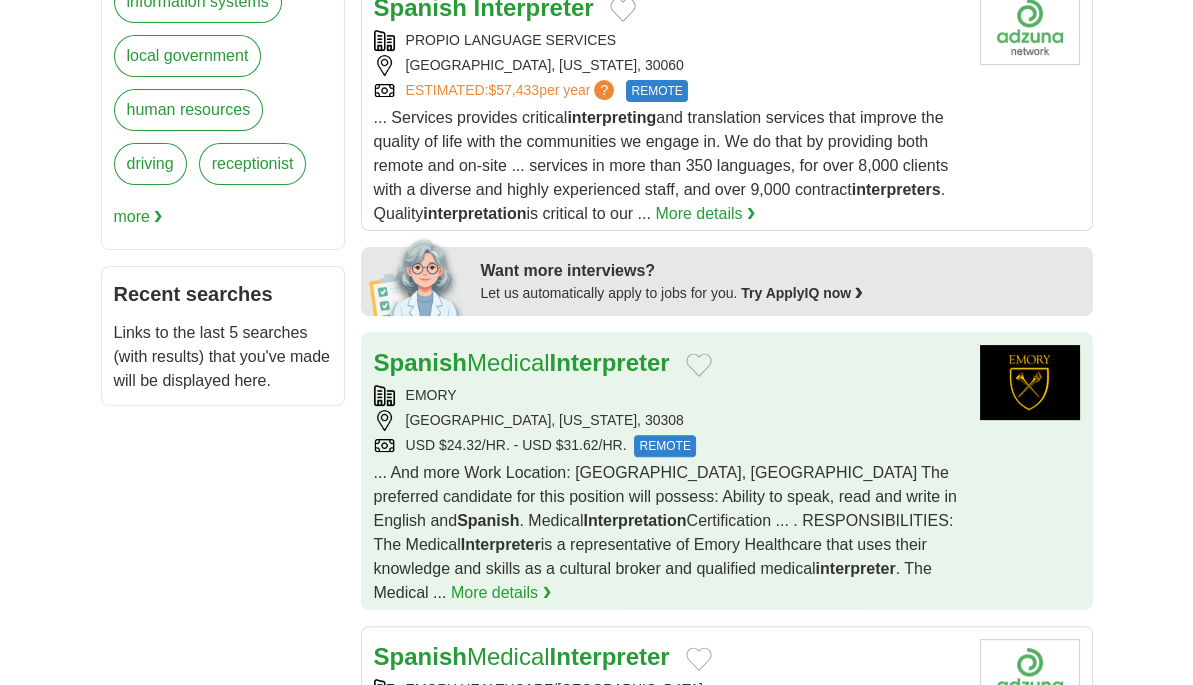 click on "REMOTE" at bounding box center [664, 446] 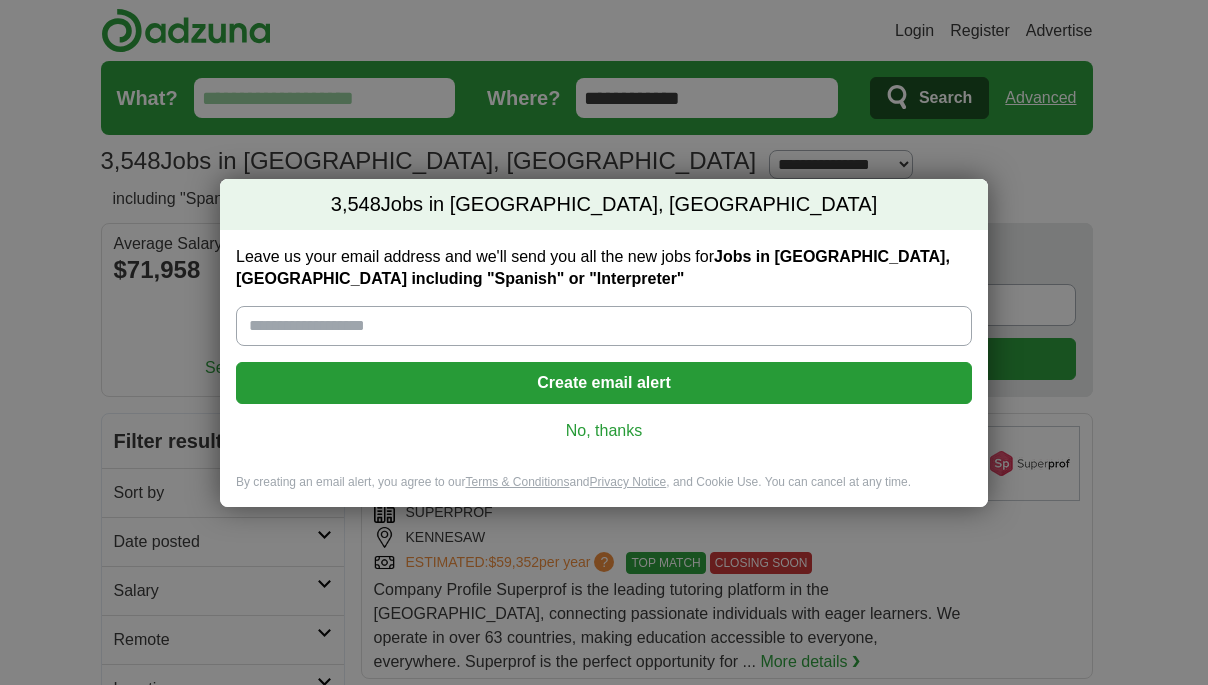 scroll, scrollTop: 1000, scrollLeft: 0, axis: vertical 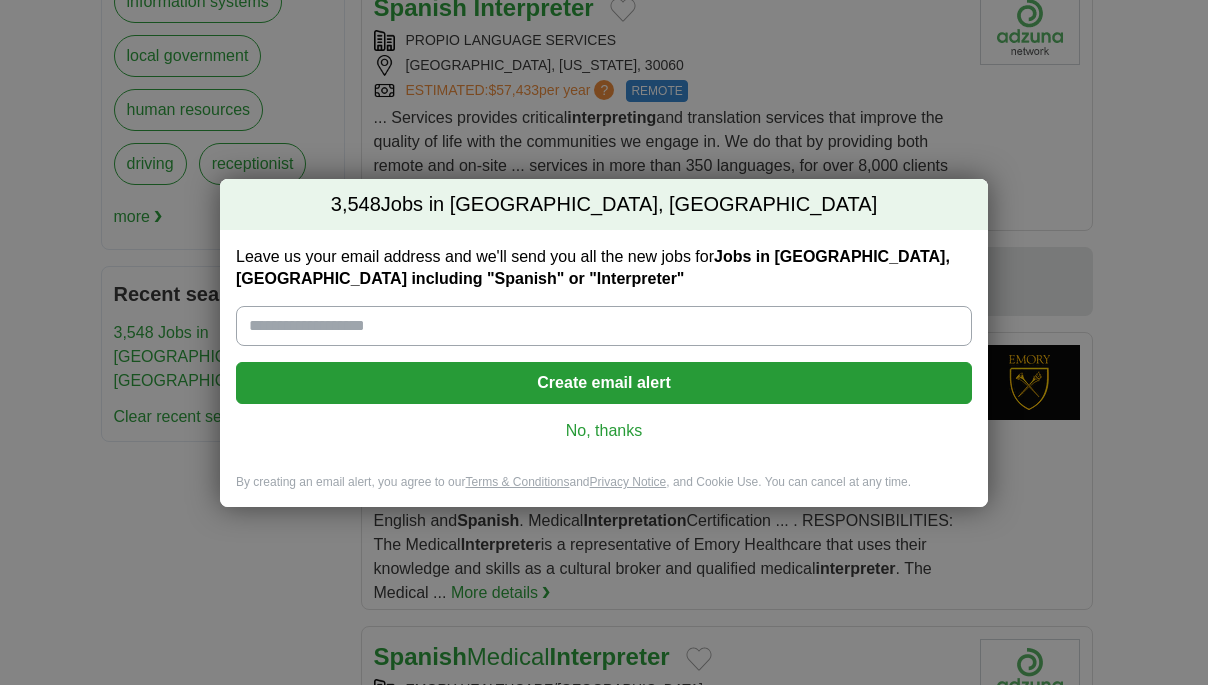 click on "3,548
Jobs in Marietta, GA
Leave us your email address and we'll send you all the new jobs for  Jobs in Marietta, GA including "Spanish" or "Interpreter"
Create email alert
No, thanks
By creating an email alert, you agree to our  Terms & Conditions  and  Privacy Notice , and Cookie Use. You can cancel at any time.
Loading..." at bounding box center (604, 342) 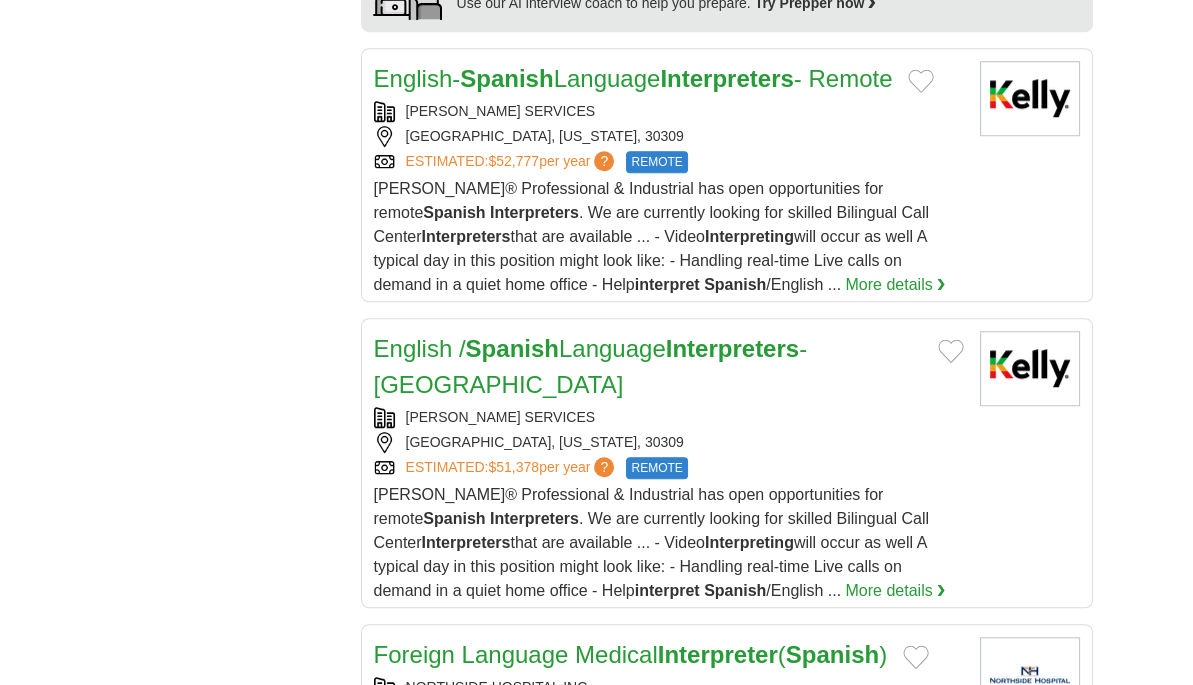 scroll, scrollTop: 2300, scrollLeft: 0, axis: vertical 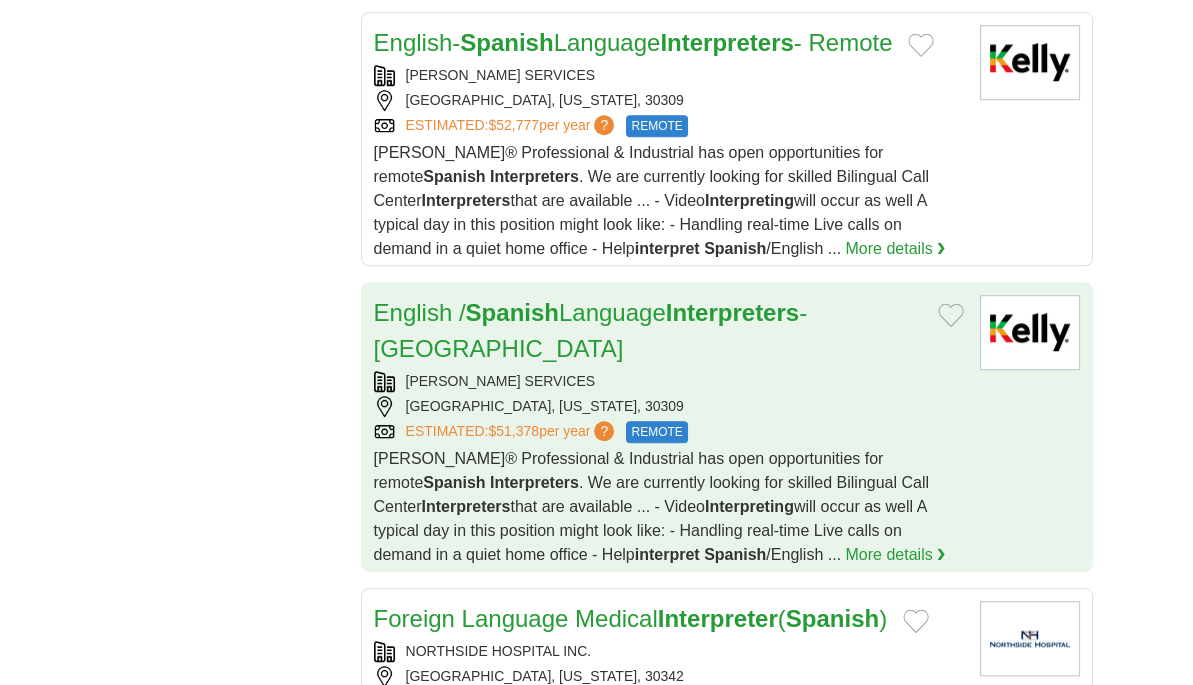 click on "REMOTE" at bounding box center (656, 432) 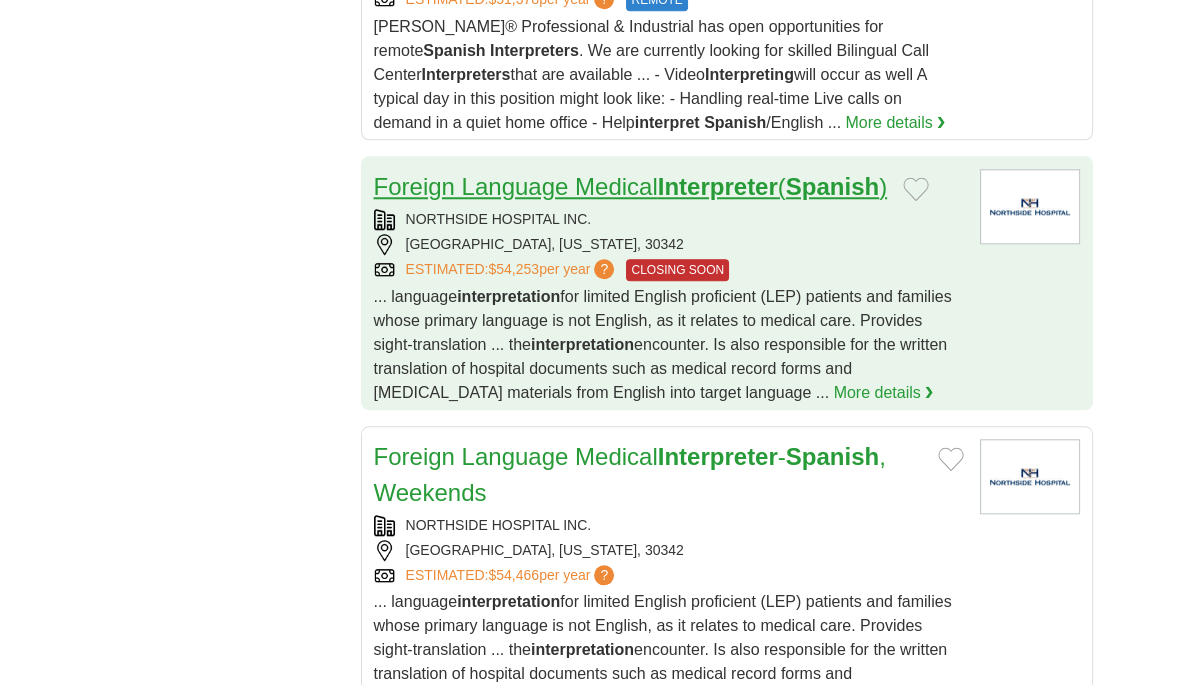scroll, scrollTop: 2800, scrollLeft: 0, axis: vertical 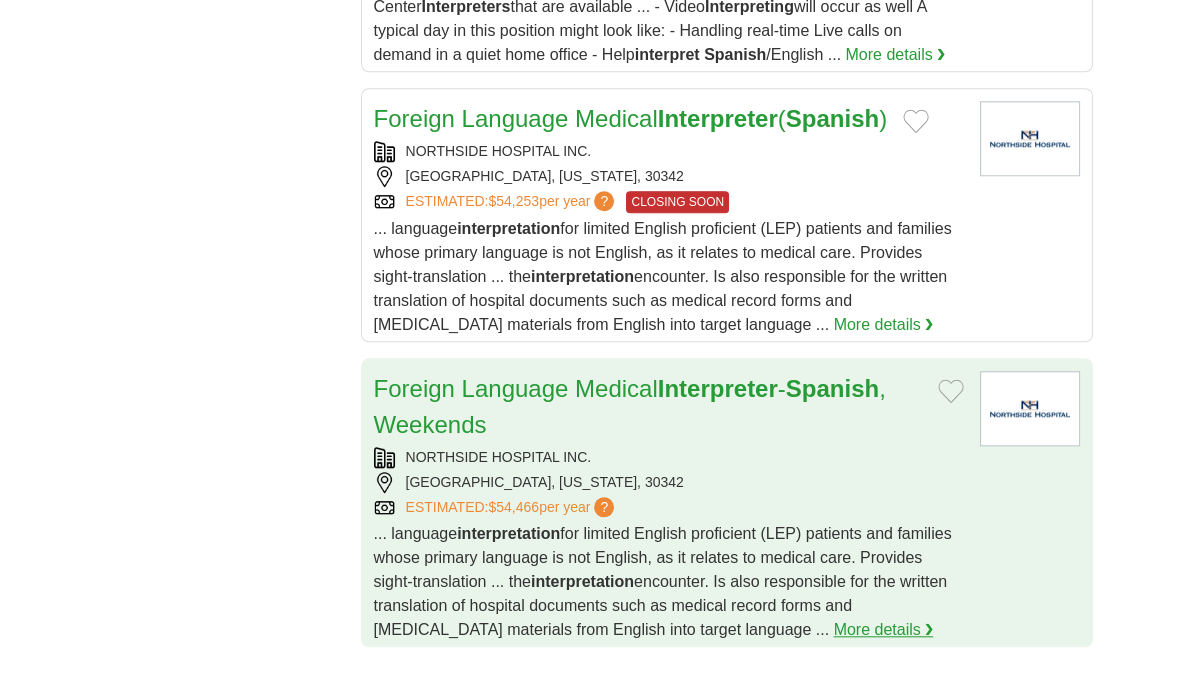 click on "More details ❯" at bounding box center (884, 630) 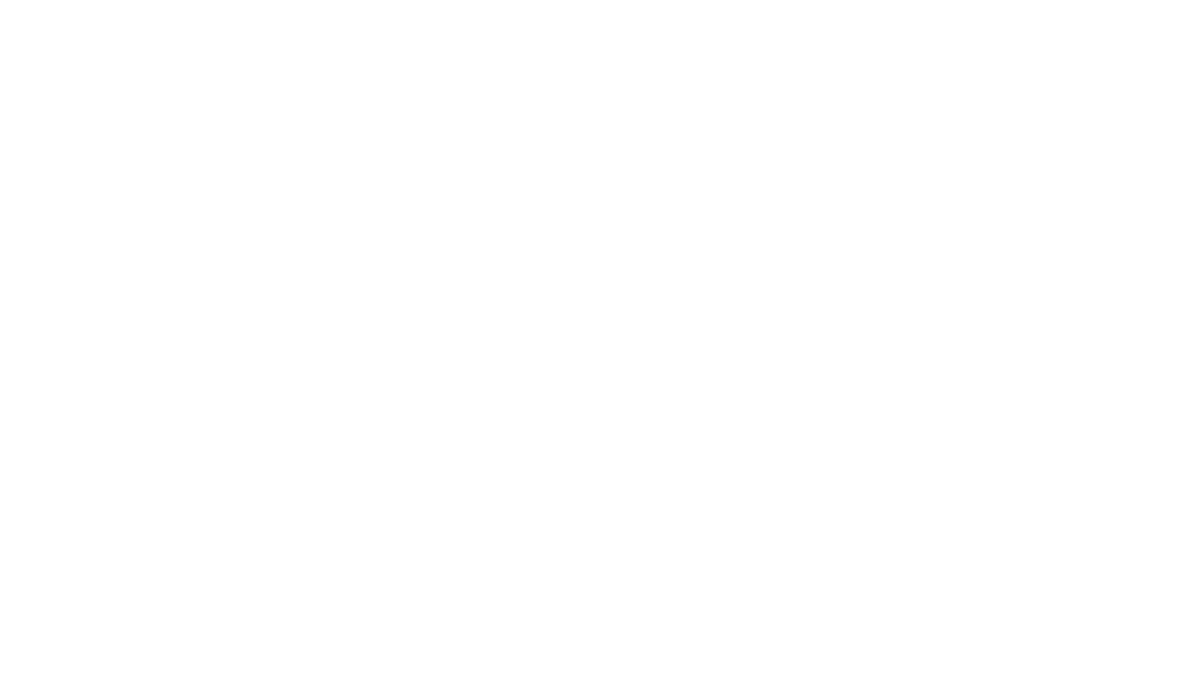 scroll, scrollTop: 3700, scrollLeft: 0, axis: vertical 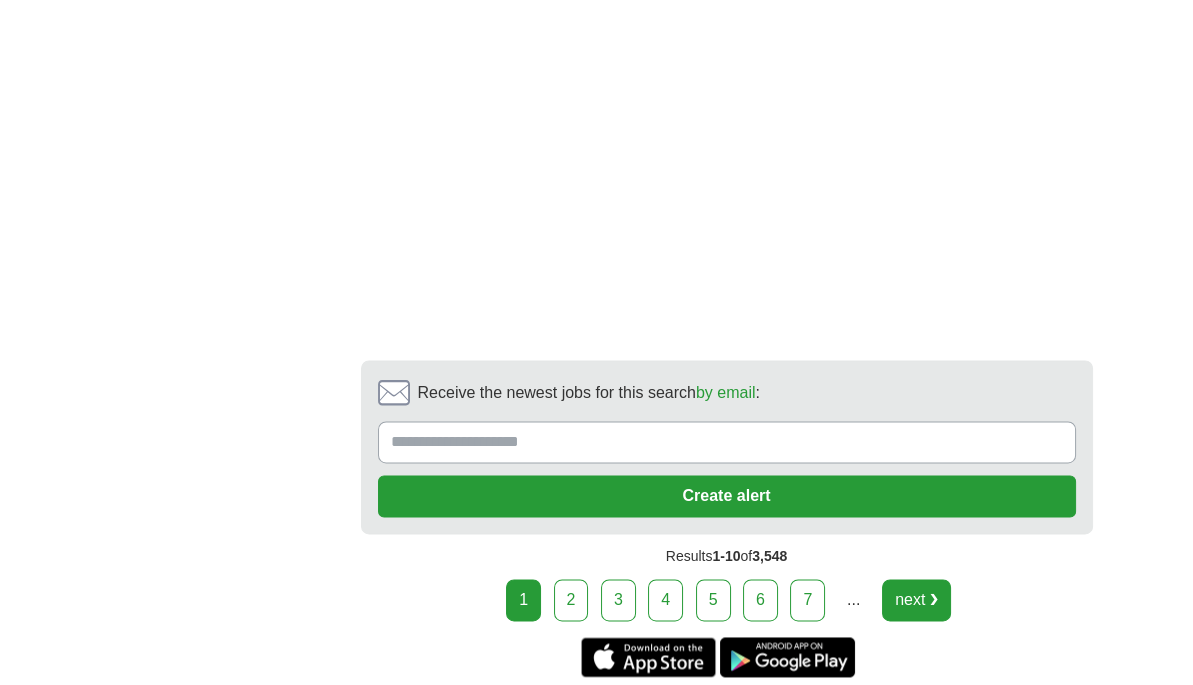 click on "next ❯" at bounding box center [916, 600] 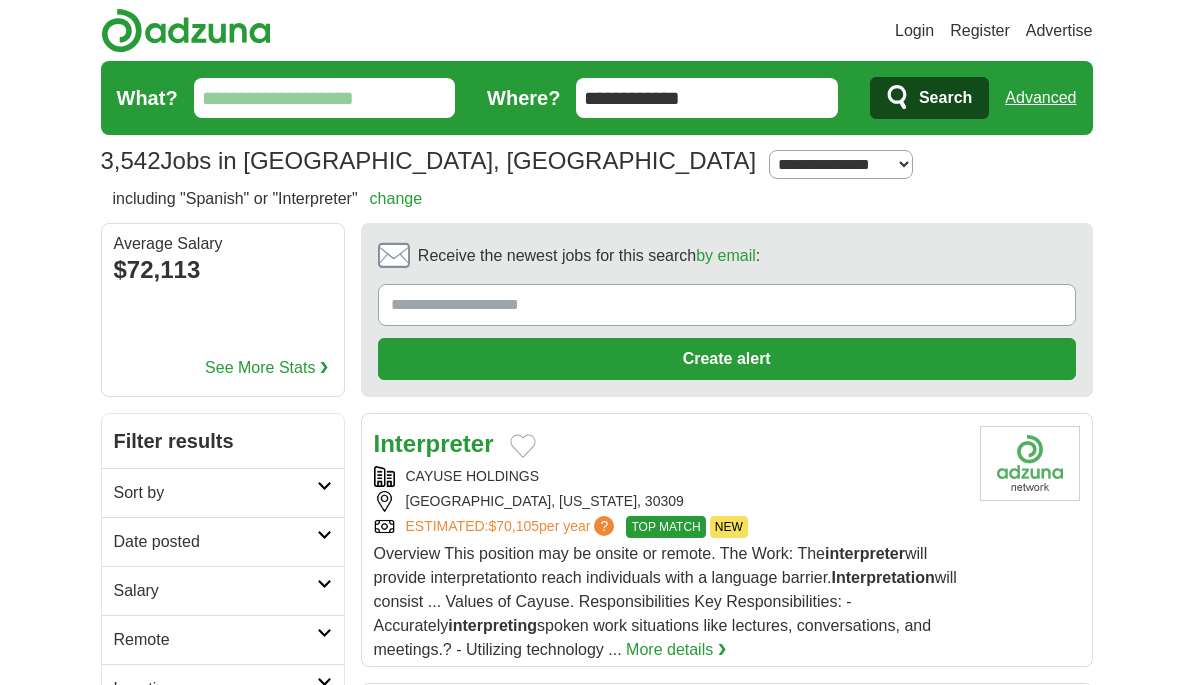 scroll, scrollTop: 0, scrollLeft: 0, axis: both 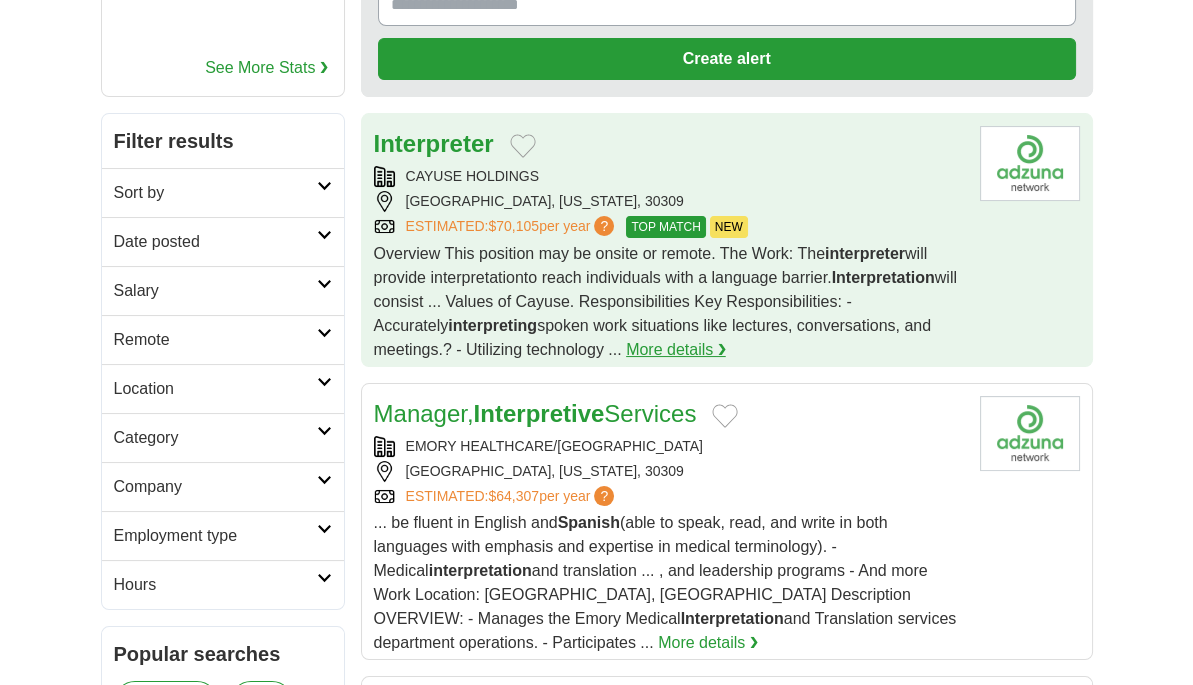 click on "More details ❯" at bounding box center [676, 350] 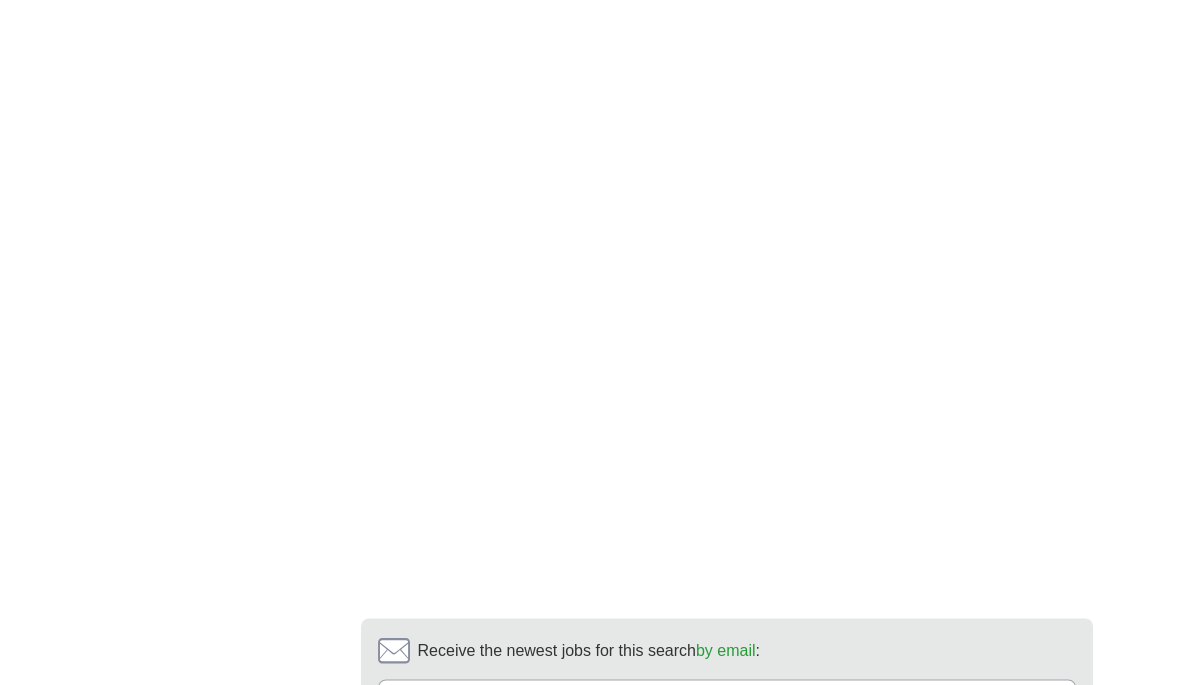 scroll, scrollTop: 4000, scrollLeft: 0, axis: vertical 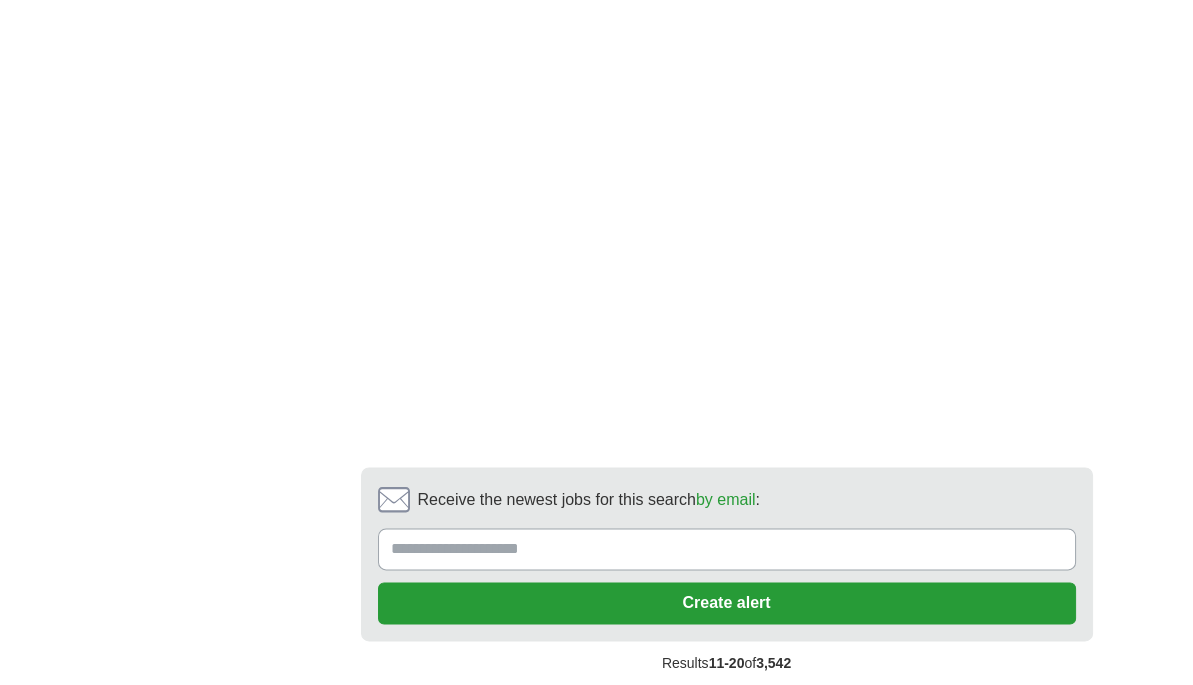 click on "next ❯" at bounding box center (970, 707) 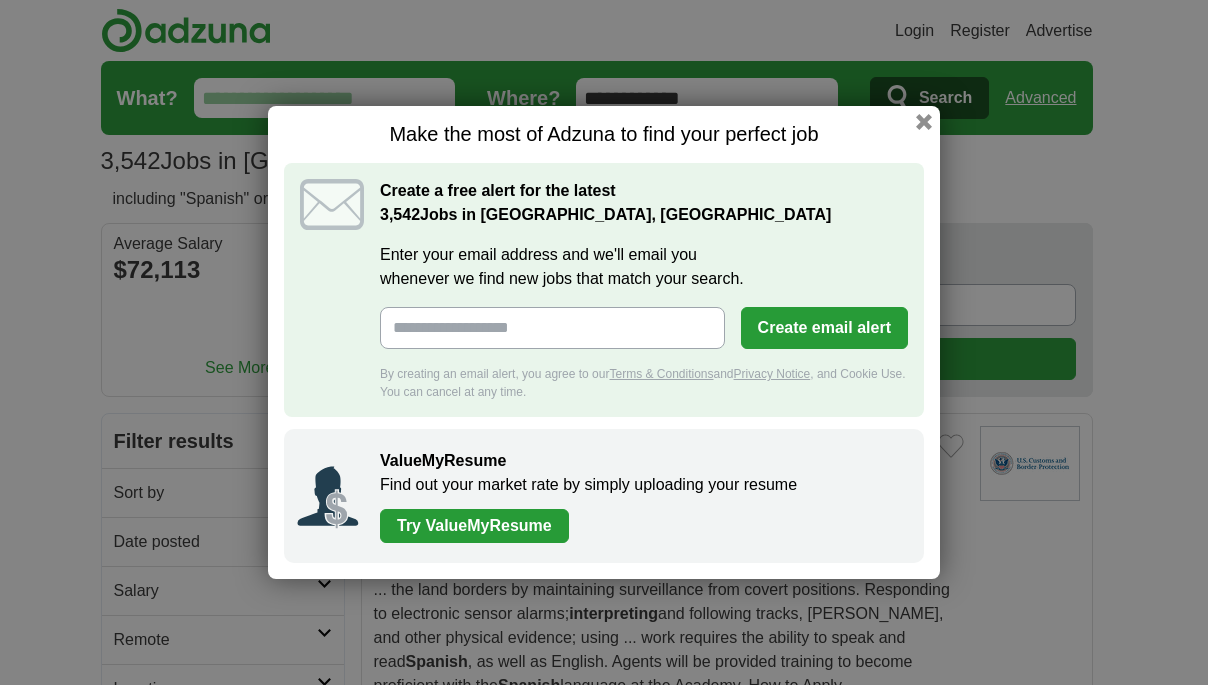scroll, scrollTop: 0, scrollLeft: 0, axis: both 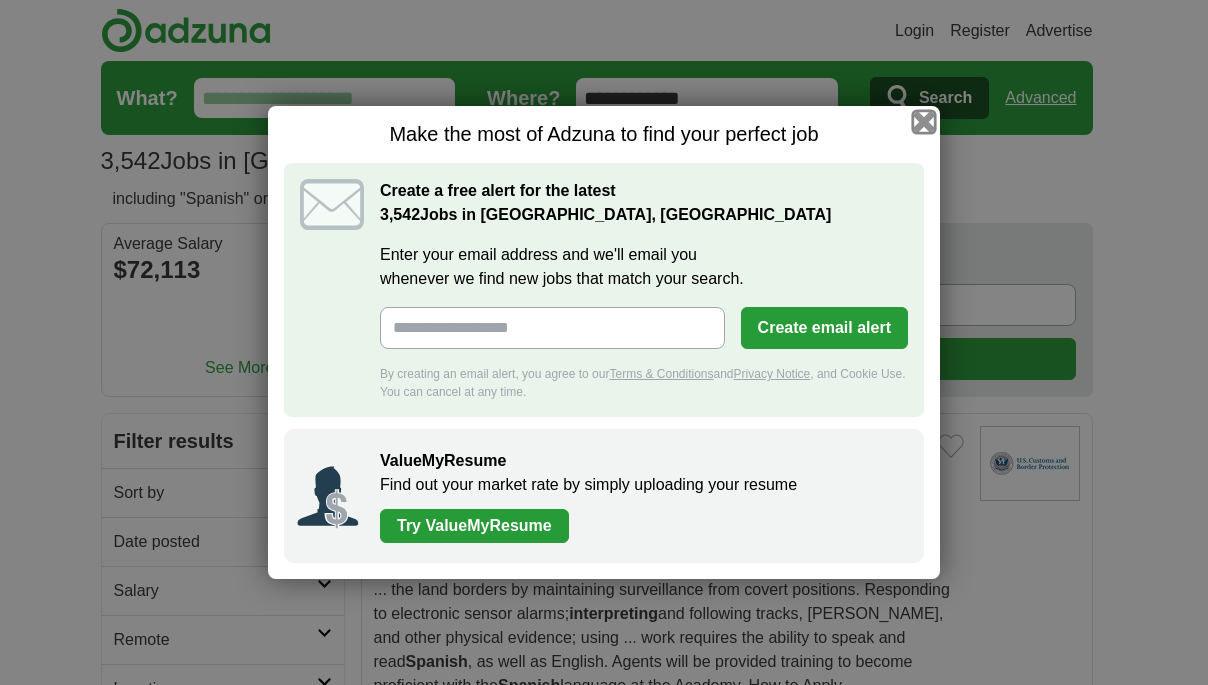 click at bounding box center (924, 122) 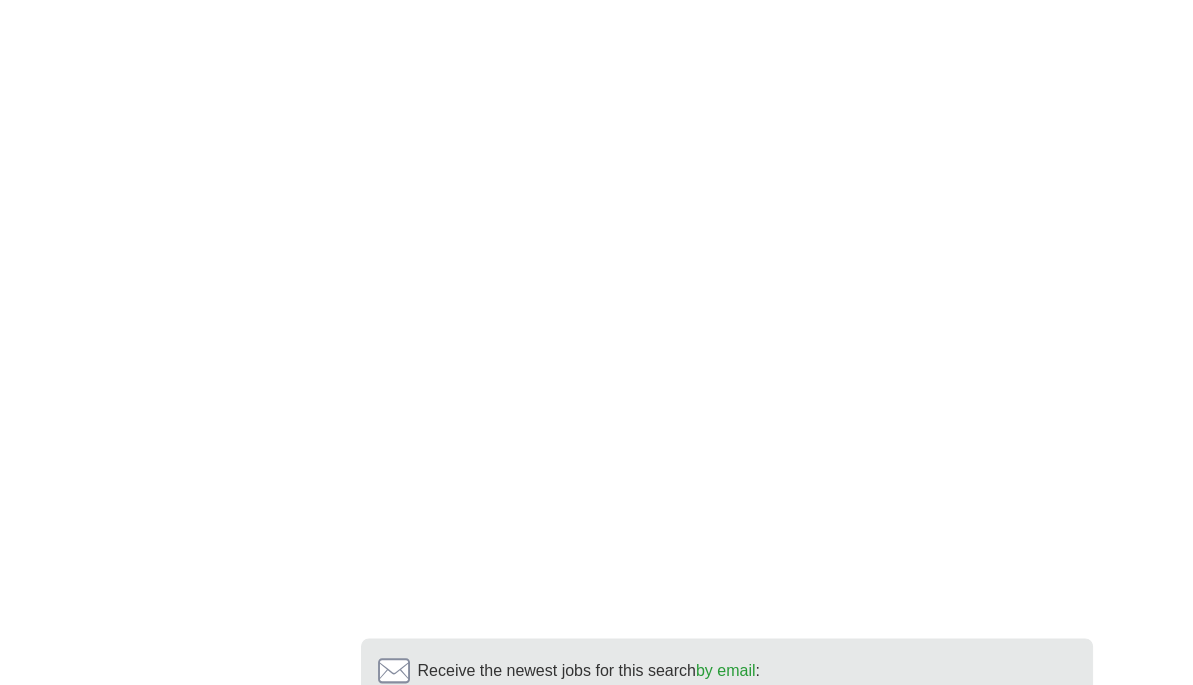 scroll, scrollTop: 4500, scrollLeft: 0, axis: vertical 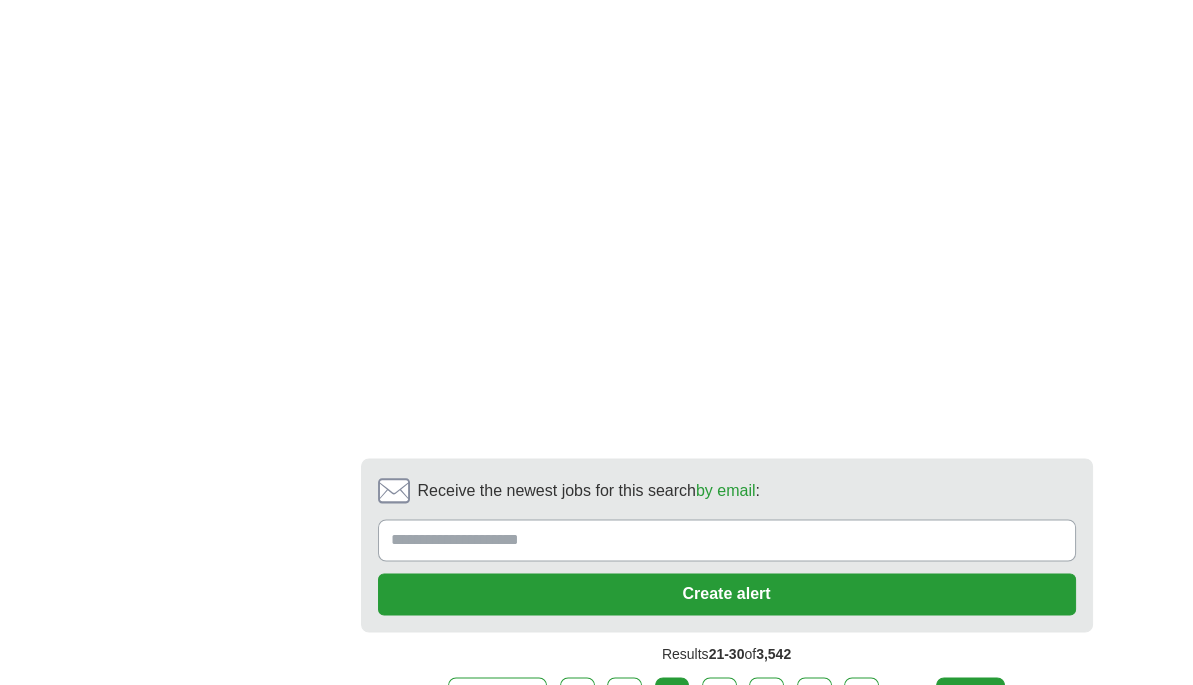 click on "next ❯" at bounding box center [970, 698] 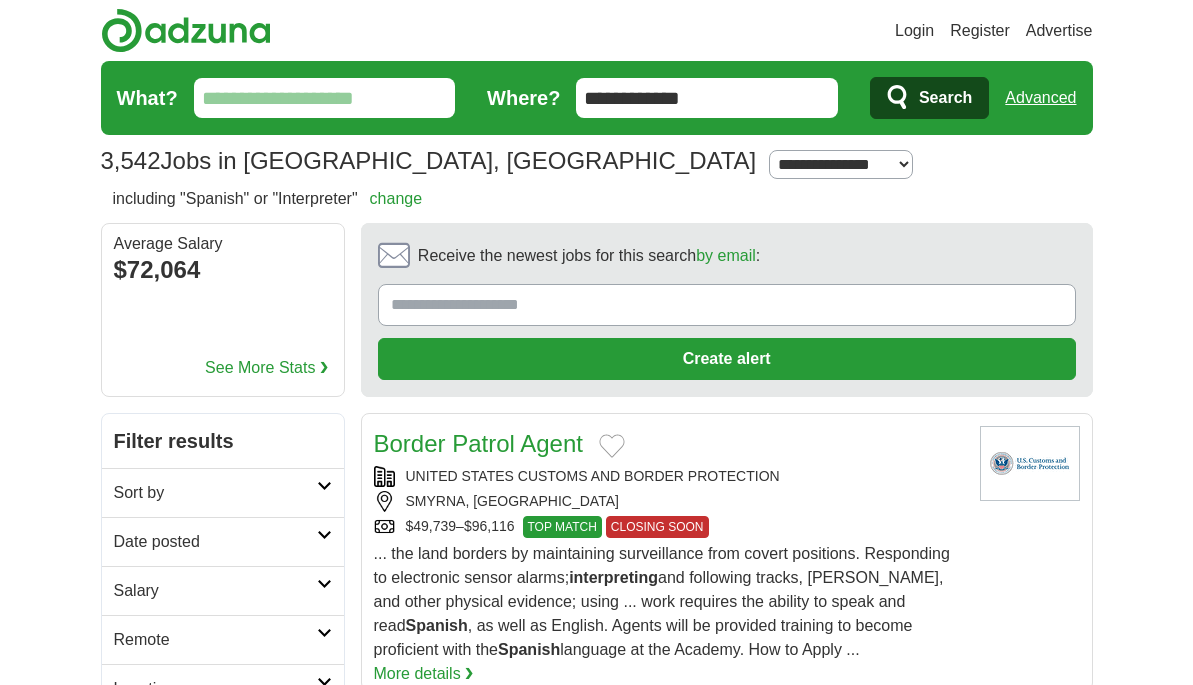 scroll, scrollTop: 0, scrollLeft: 0, axis: both 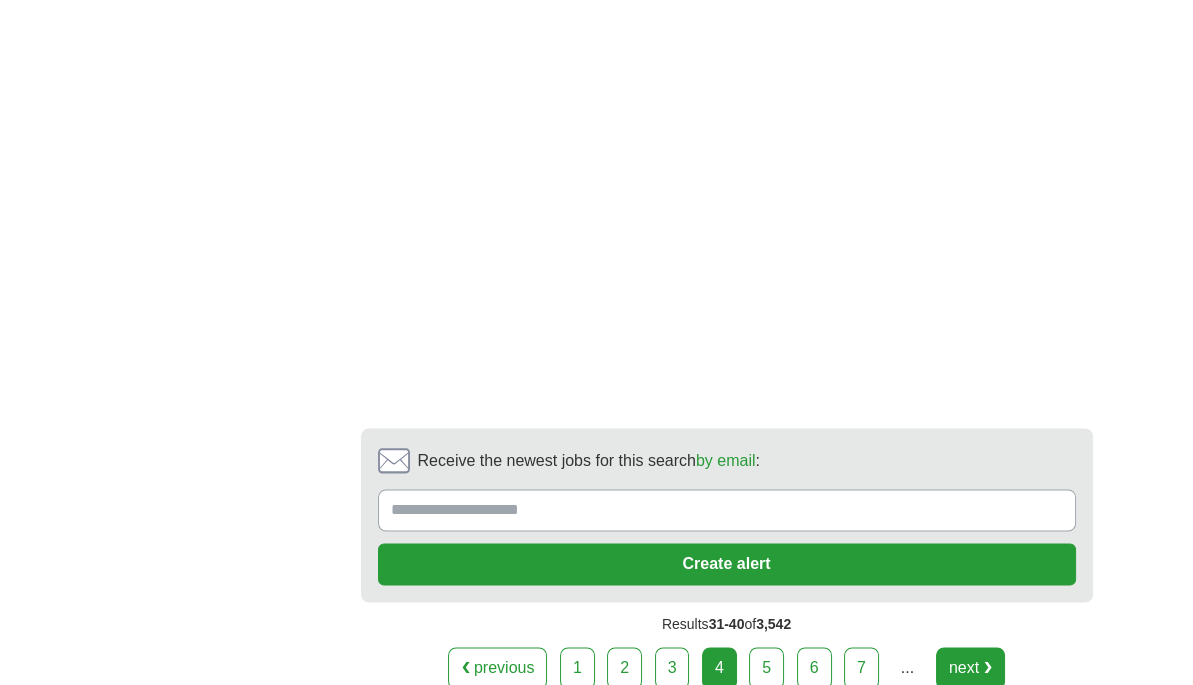 click on "next ❯" at bounding box center (970, 668) 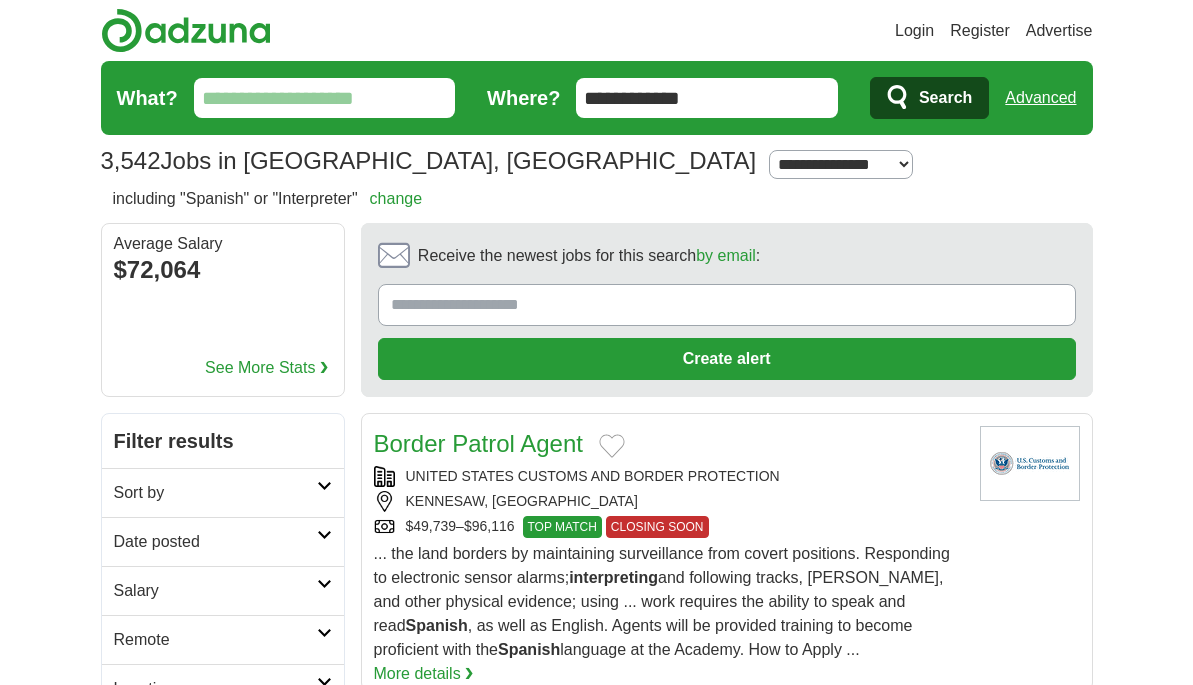 scroll, scrollTop: 0, scrollLeft: 0, axis: both 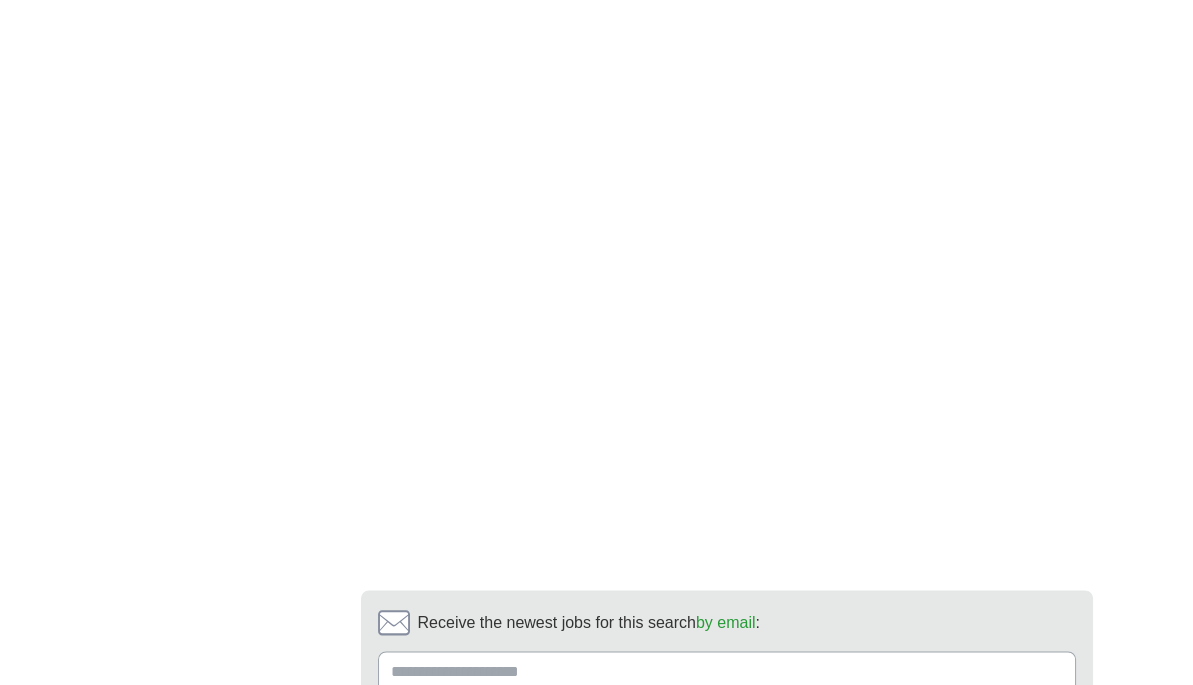 click on "next ❯" at bounding box center (994, 830) 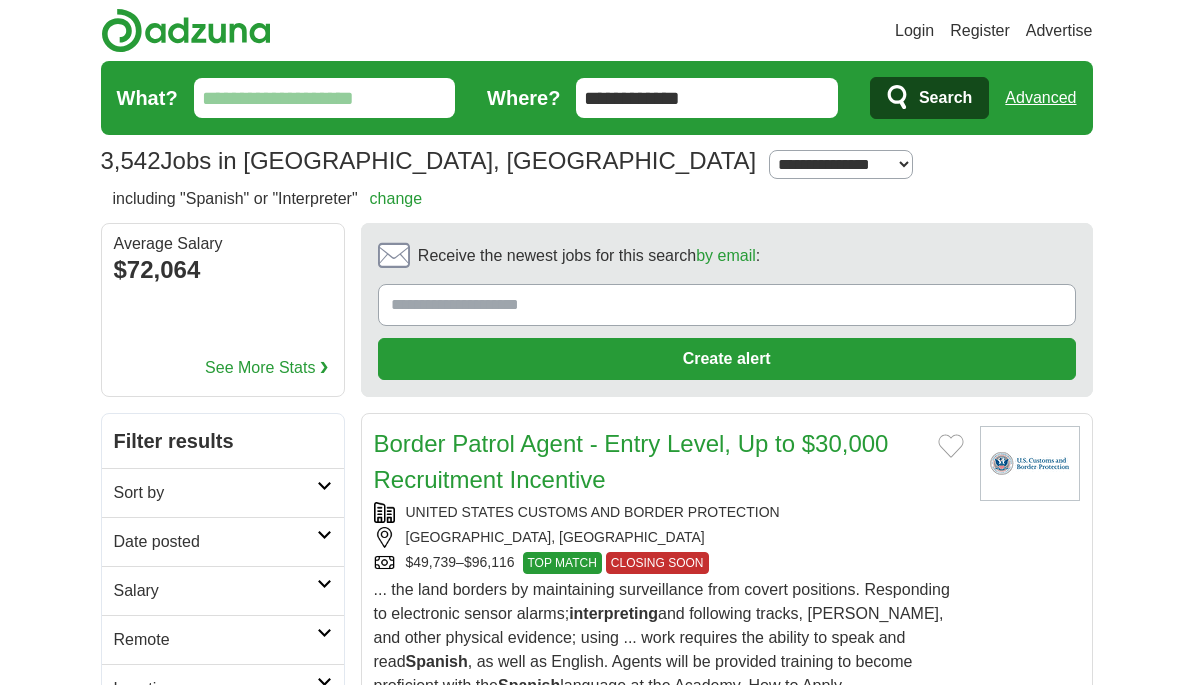 scroll, scrollTop: 0, scrollLeft: 0, axis: both 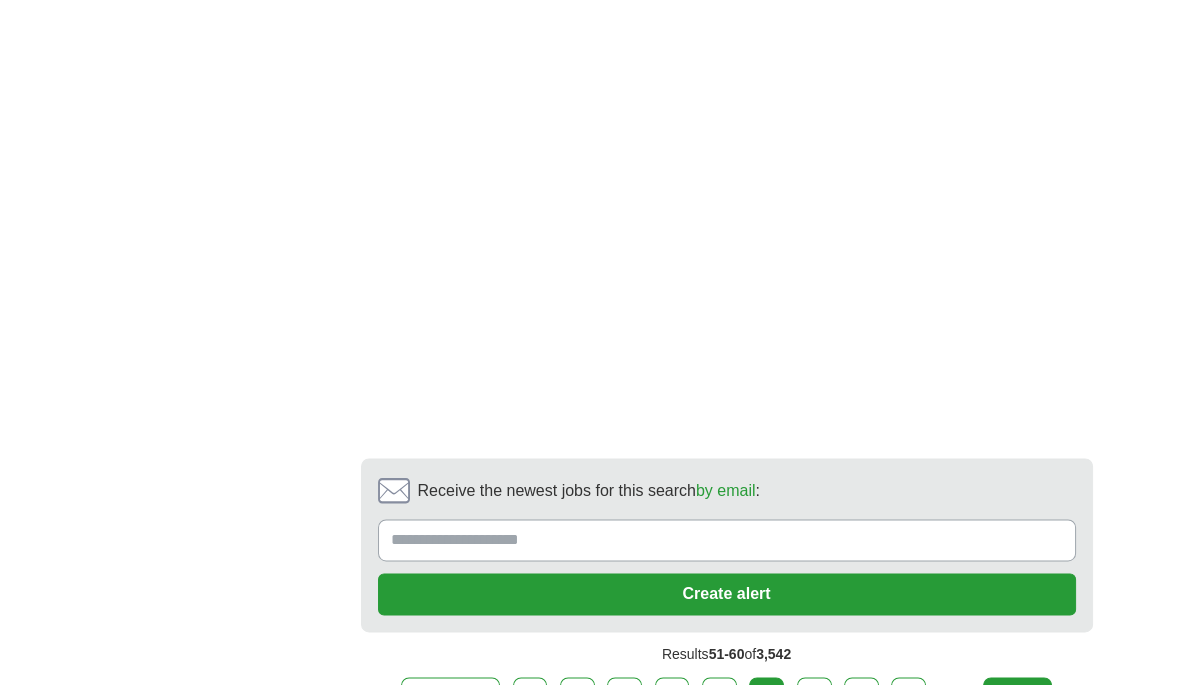 click on "next ❯" at bounding box center (1017, 698) 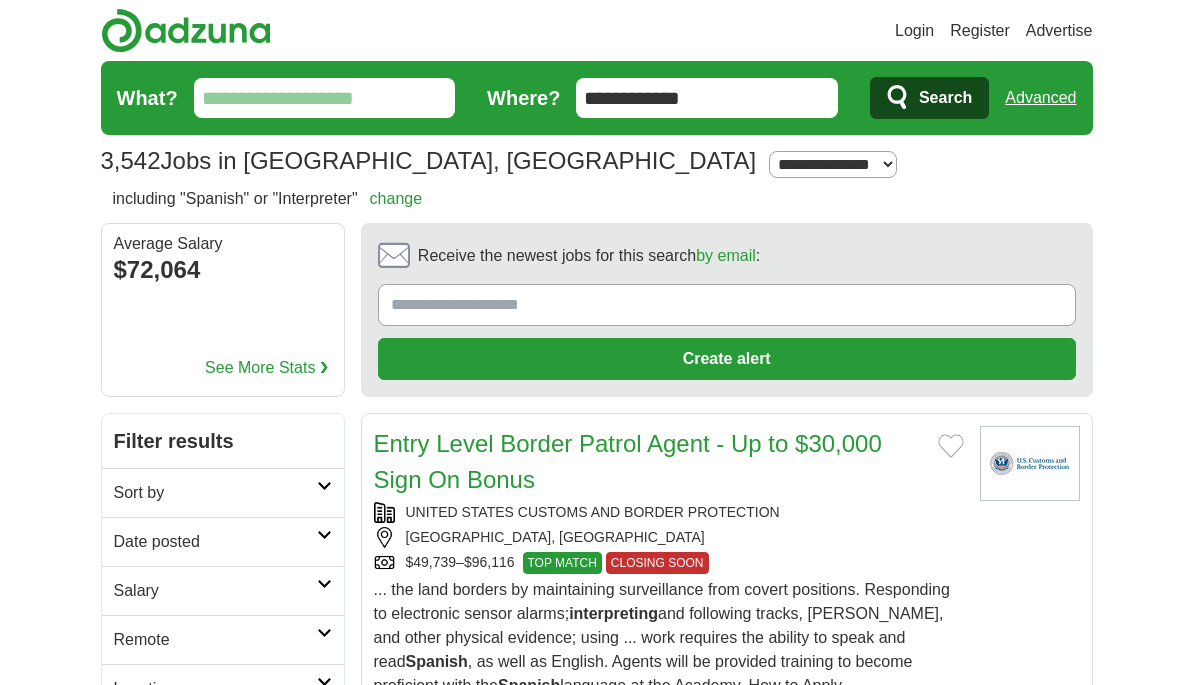 scroll, scrollTop: 0, scrollLeft: 0, axis: both 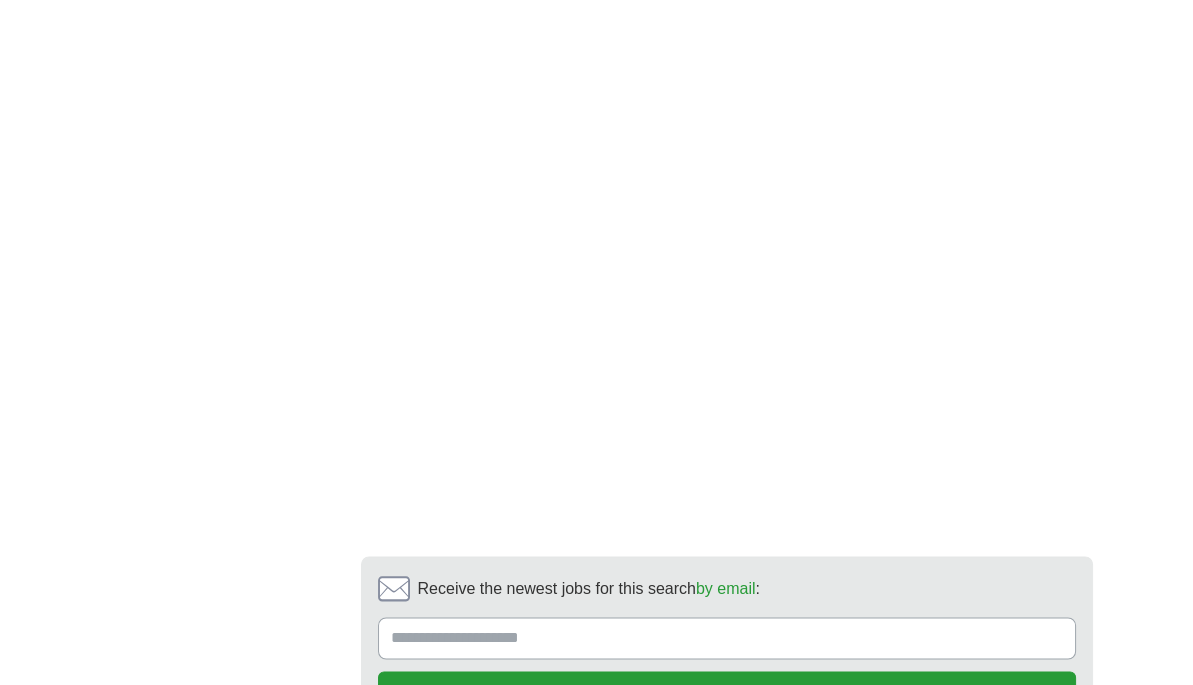 click on "next ❯" at bounding box center [1022, 796] 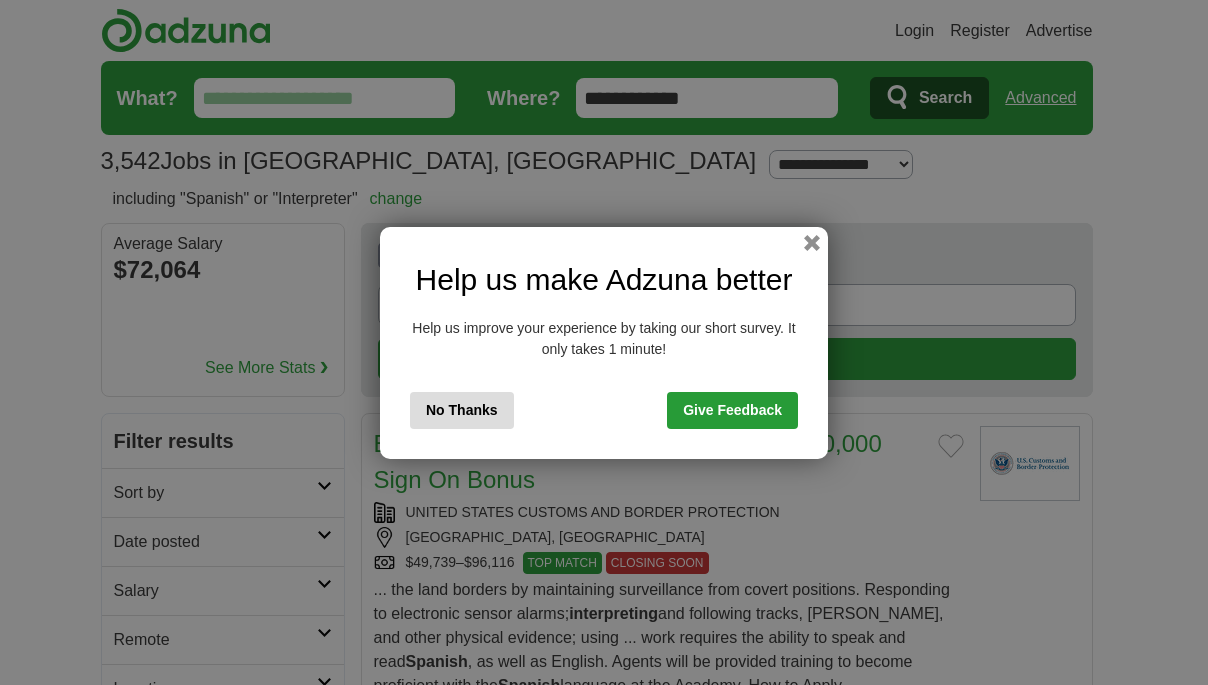 scroll, scrollTop: 0, scrollLeft: 0, axis: both 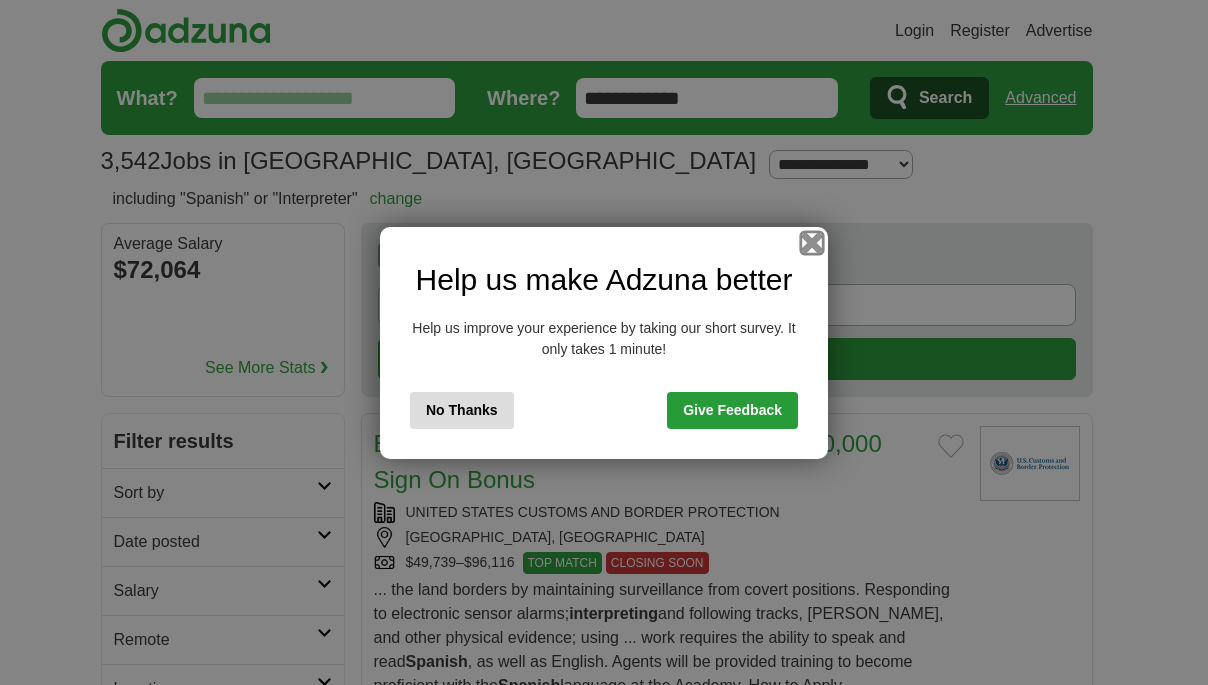 click at bounding box center [812, 242] 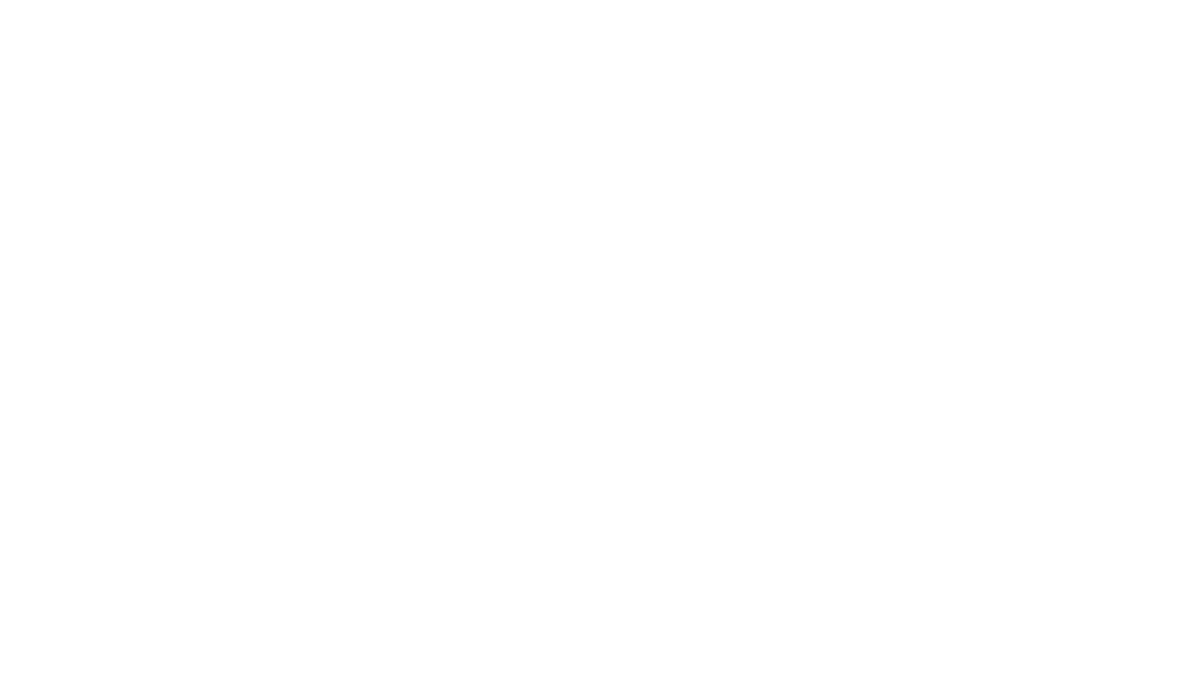 scroll, scrollTop: 4400, scrollLeft: 0, axis: vertical 